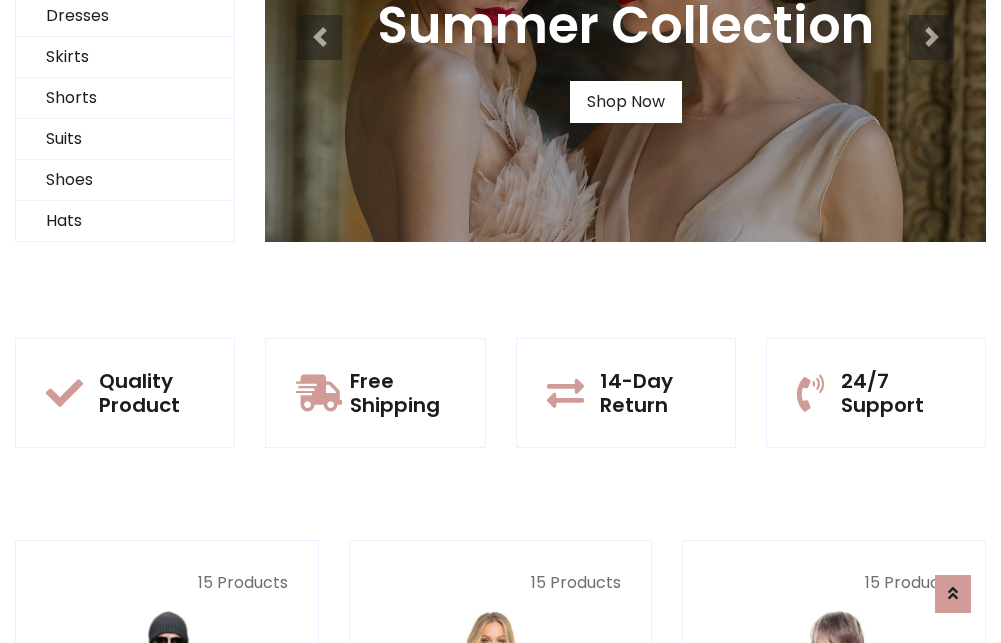 scroll, scrollTop: 0, scrollLeft: 0, axis: both 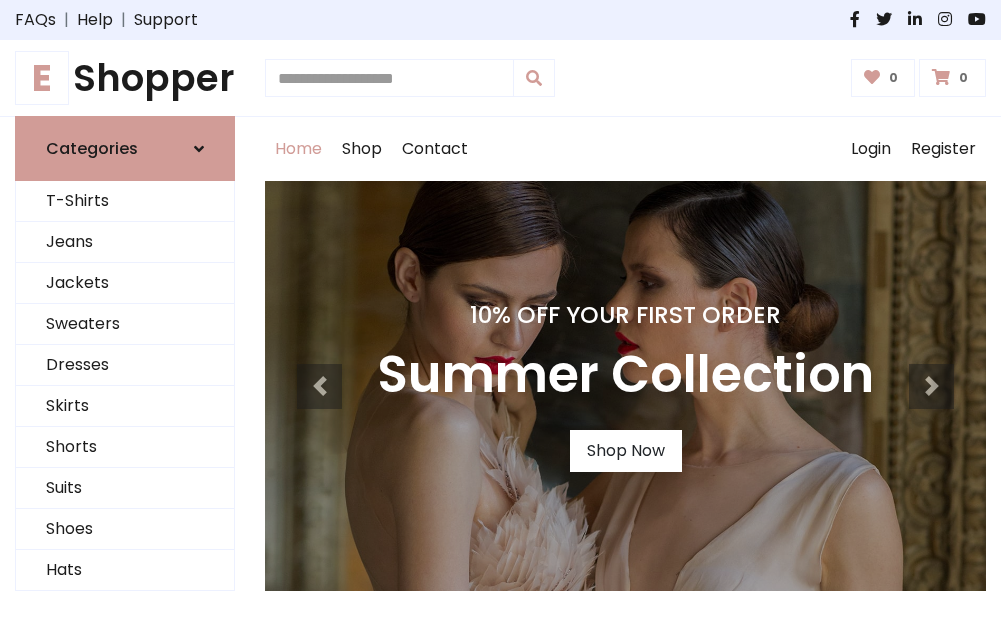 click on "10% Off Your First Order" at bounding box center (625, 315) 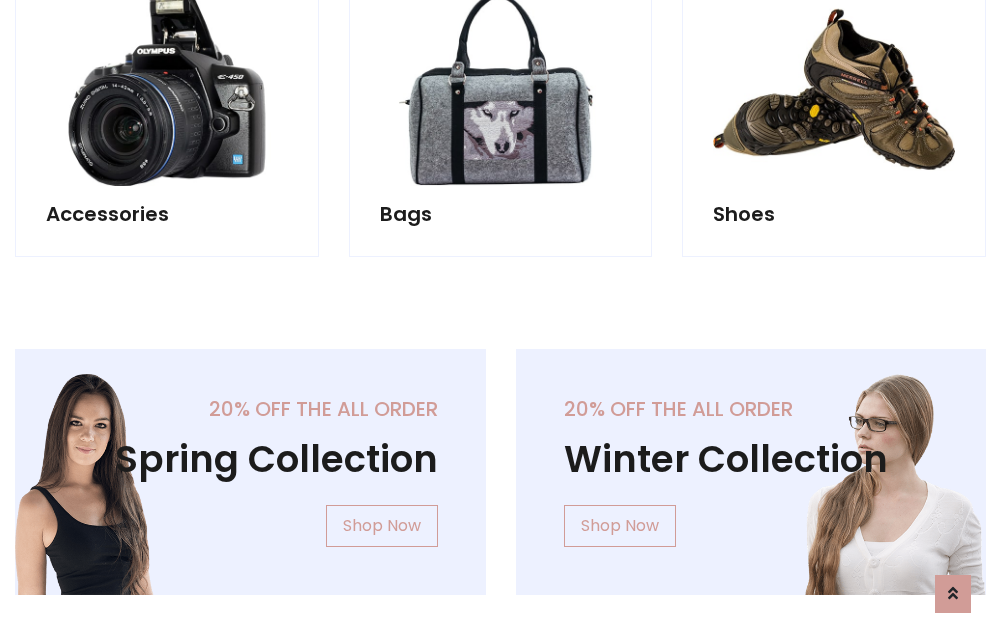 scroll, scrollTop: 4023, scrollLeft: 0, axis: vertical 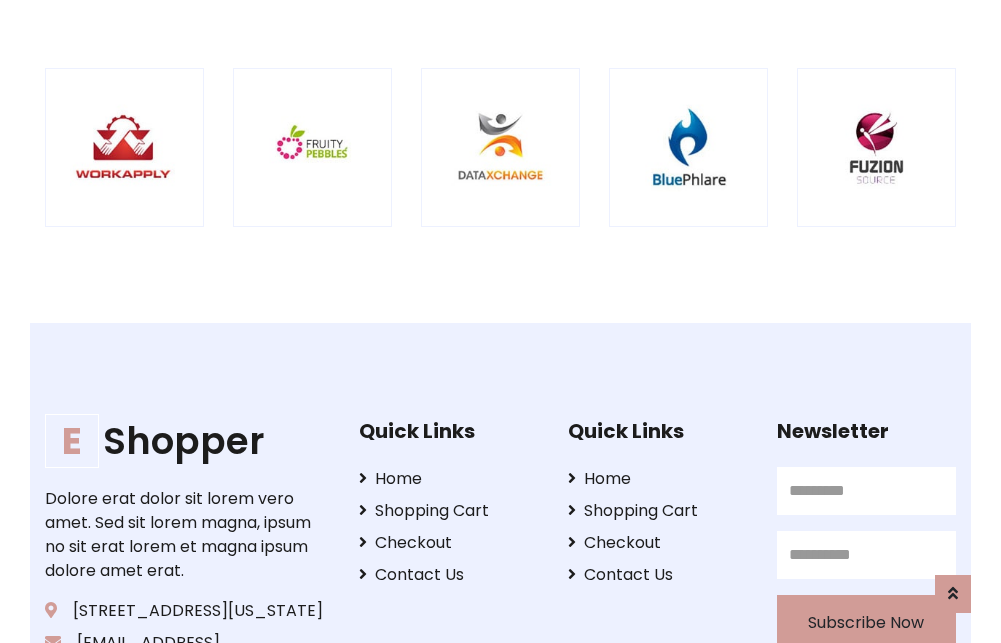 click at bounding box center (125, -1848) 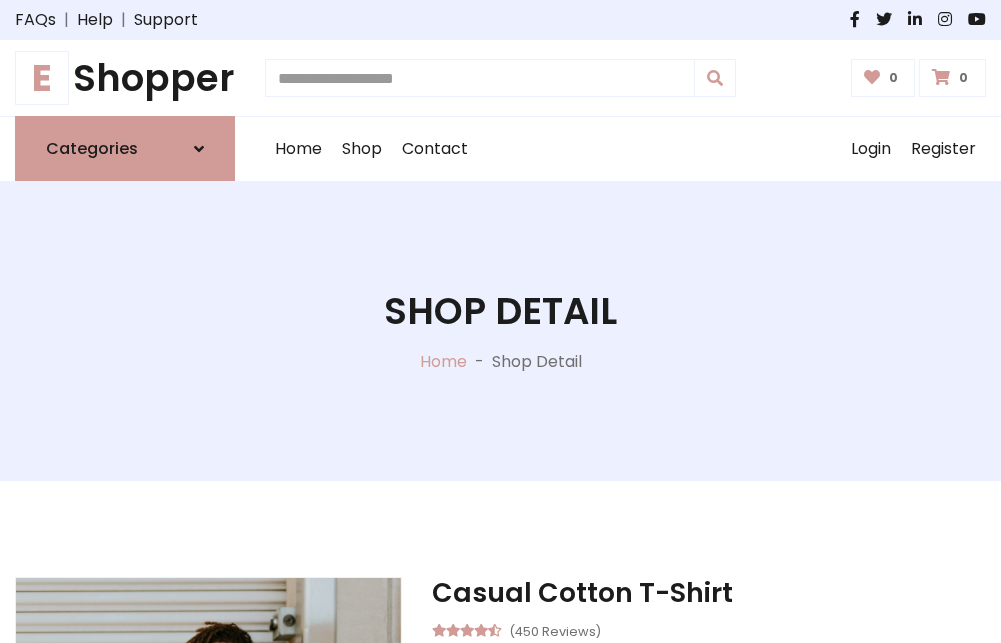 scroll, scrollTop: 143, scrollLeft: 0, axis: vertical 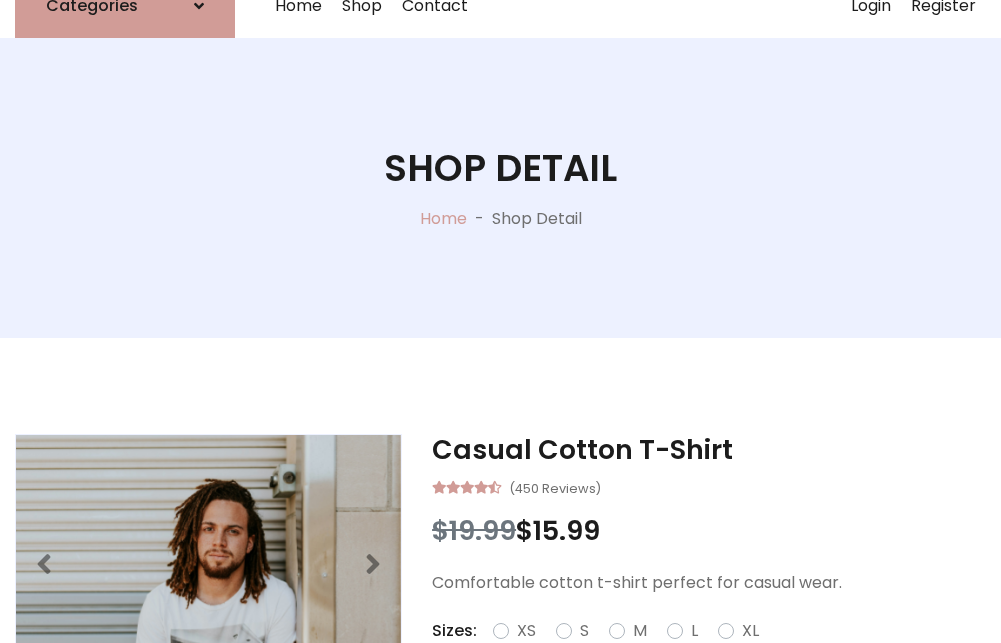 click on "M" at bounding box center (640, 631) 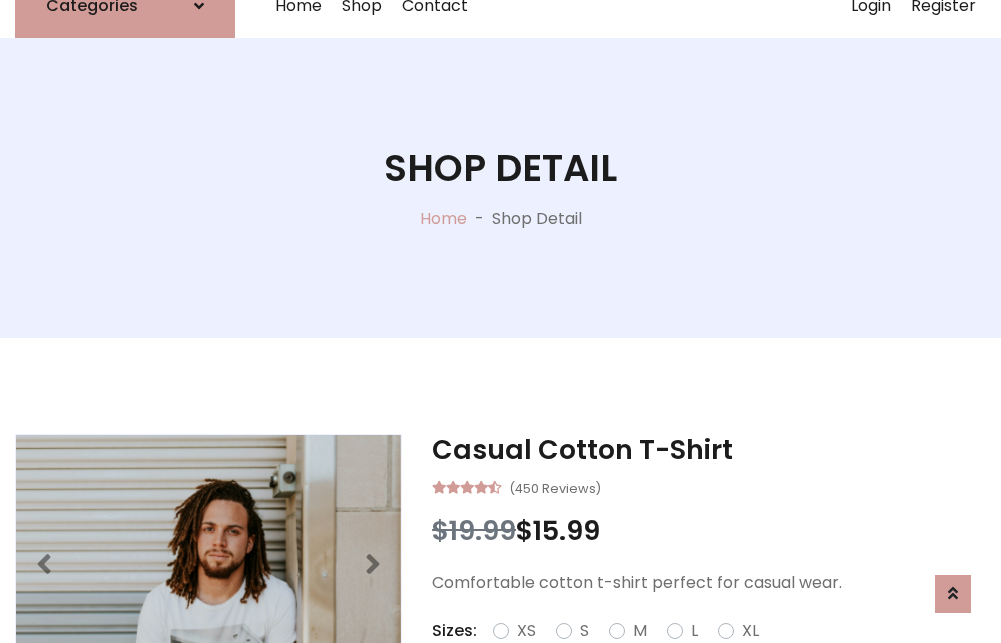 click on "M" at bounding box center [640, 631] 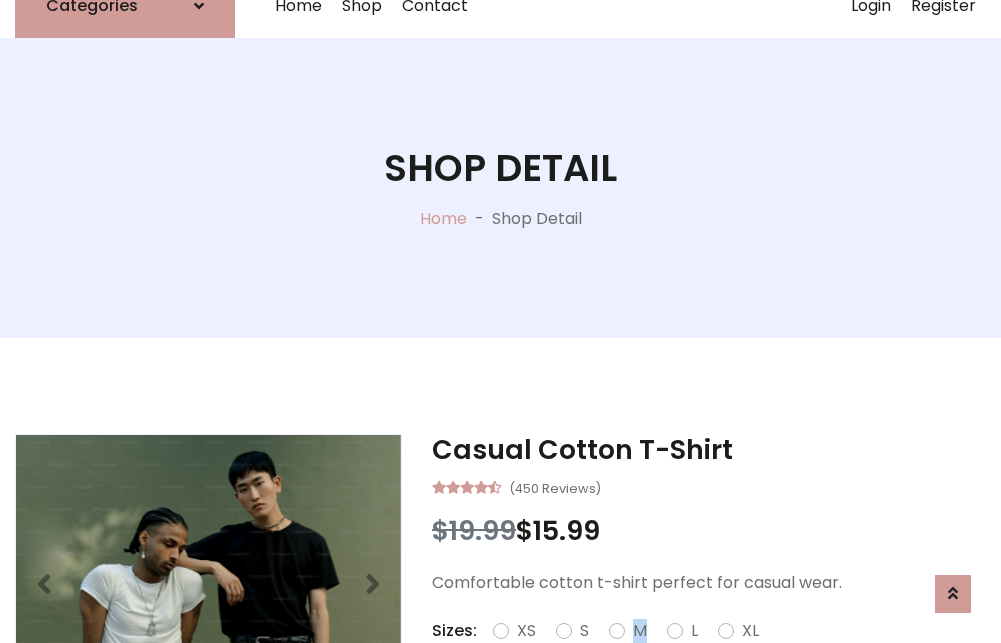 scroll, scrollTop: 4, scrollLeft: 0, axis: vertical 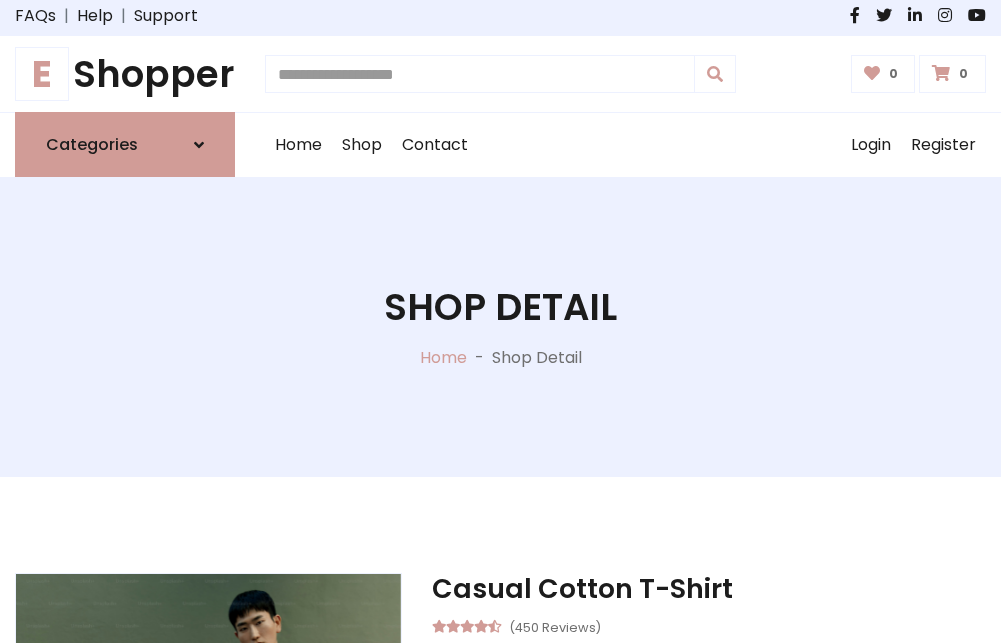 click on "Shop Detail" at bounding box center [500, 307] 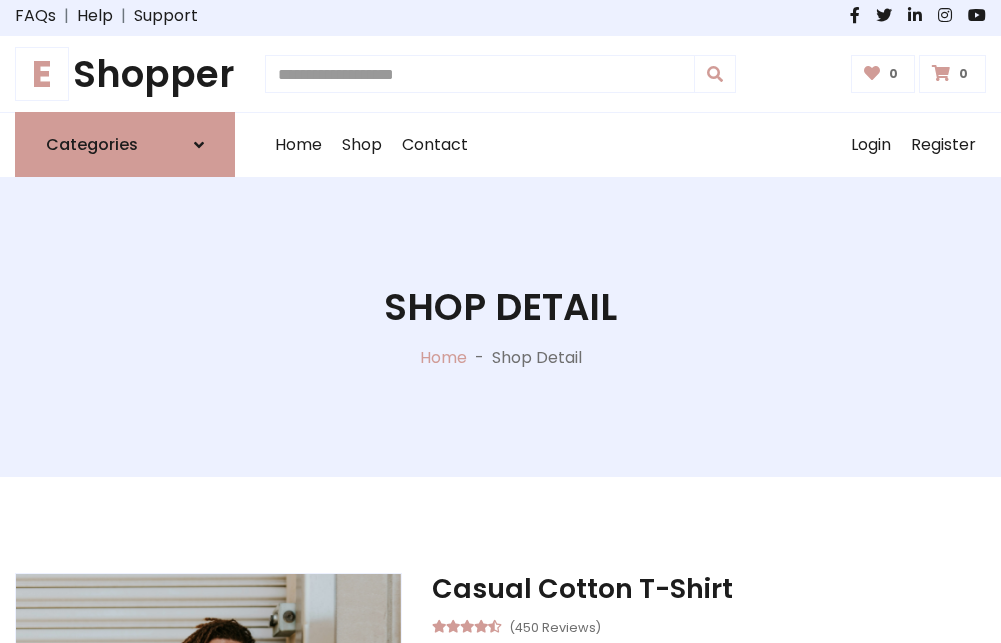 click on "Shop Detail" at bounding box center (500, 307) 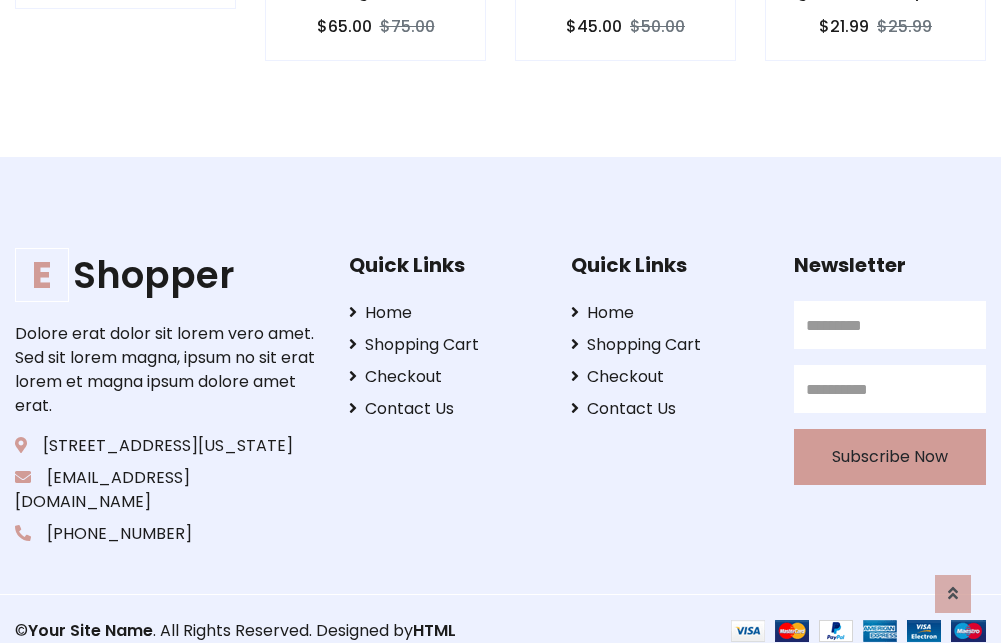 scroll, scrollTop: 0, scrollLeft: 0, axis: both 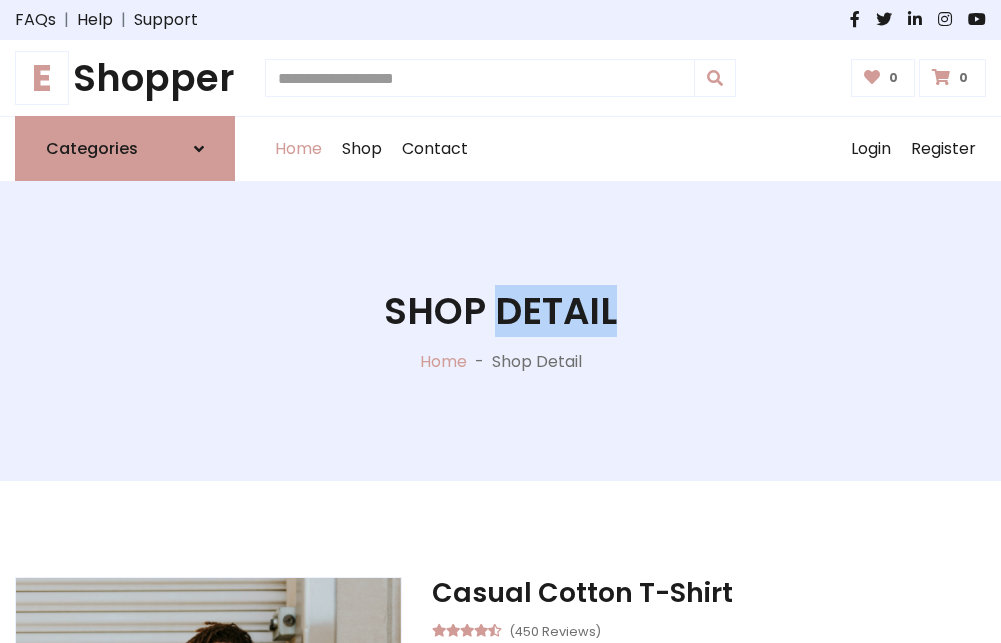click on "Home" at bounding box center [298, 149] 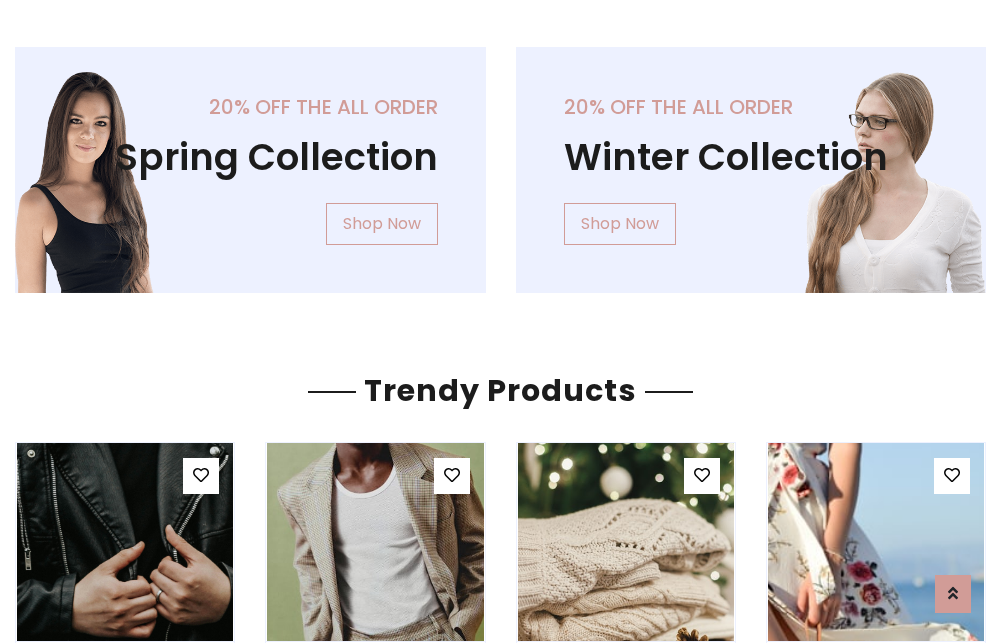 scroll, scrollTop: 0, scrollLeft: 0, axis: both 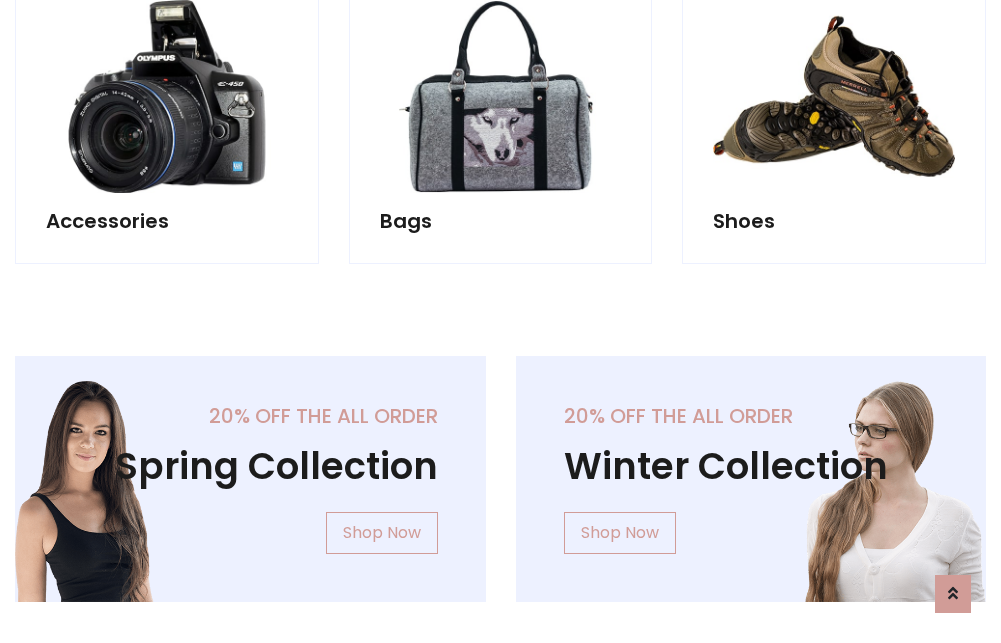 click on "Your Site Name" at bounding box center (120, 3494) 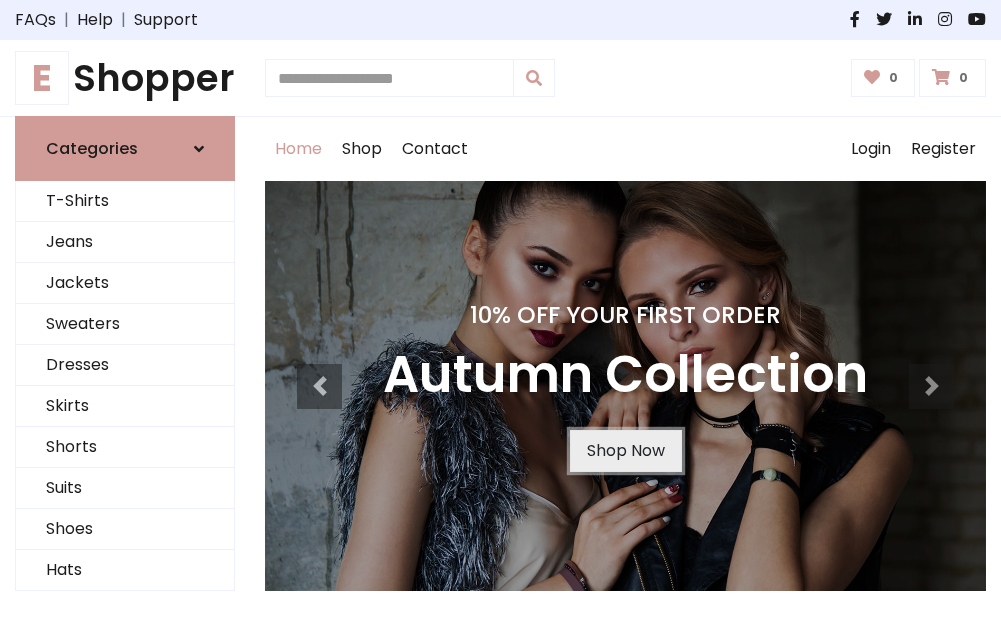 click on "Shop Now" at bounding box center (626, 451) 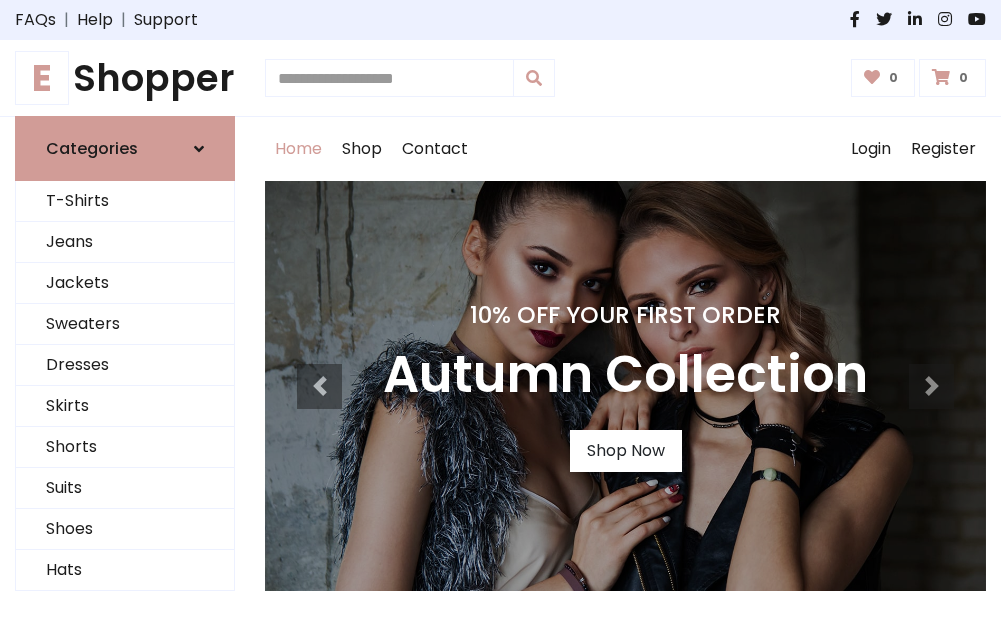 scroll, scrollTop: 0, scrollLeft: 0, axis: both 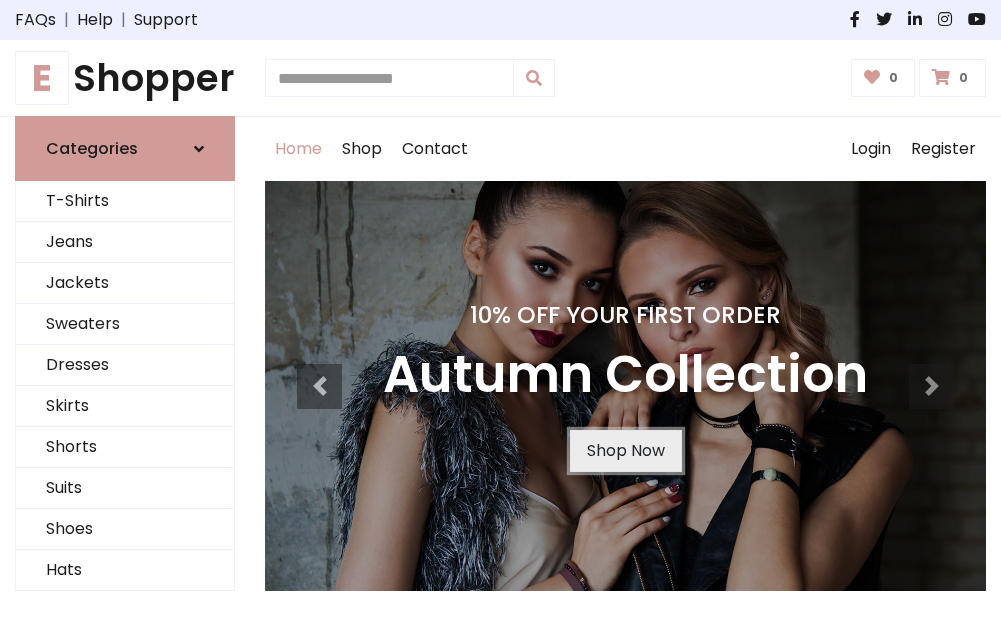 click on "Shop Now" at bounding box center (626, 451) 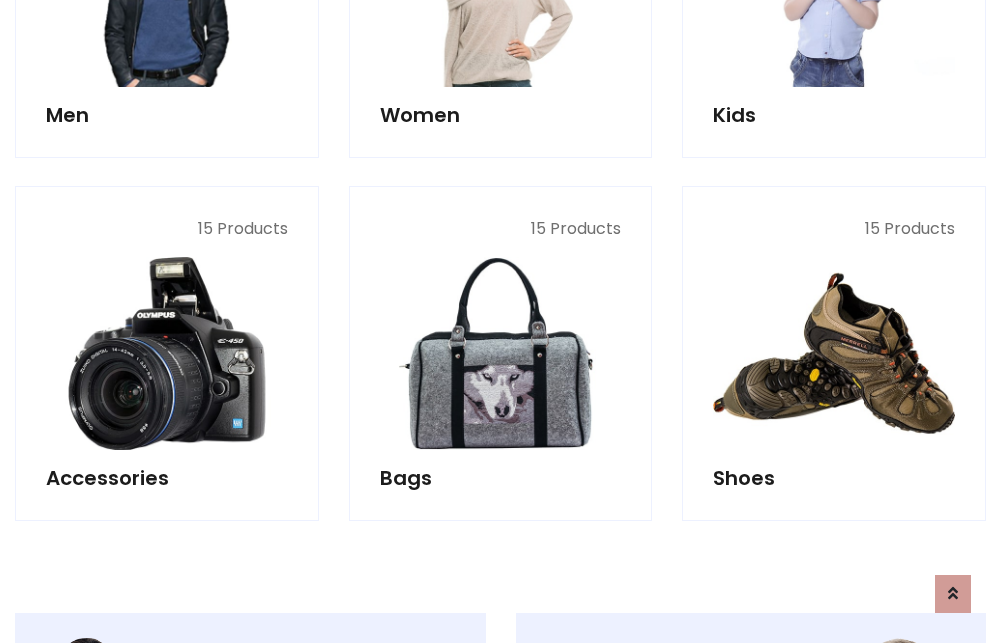 scroll, scrollTop: 1994, scrollLeft: 0, axis: vertical 